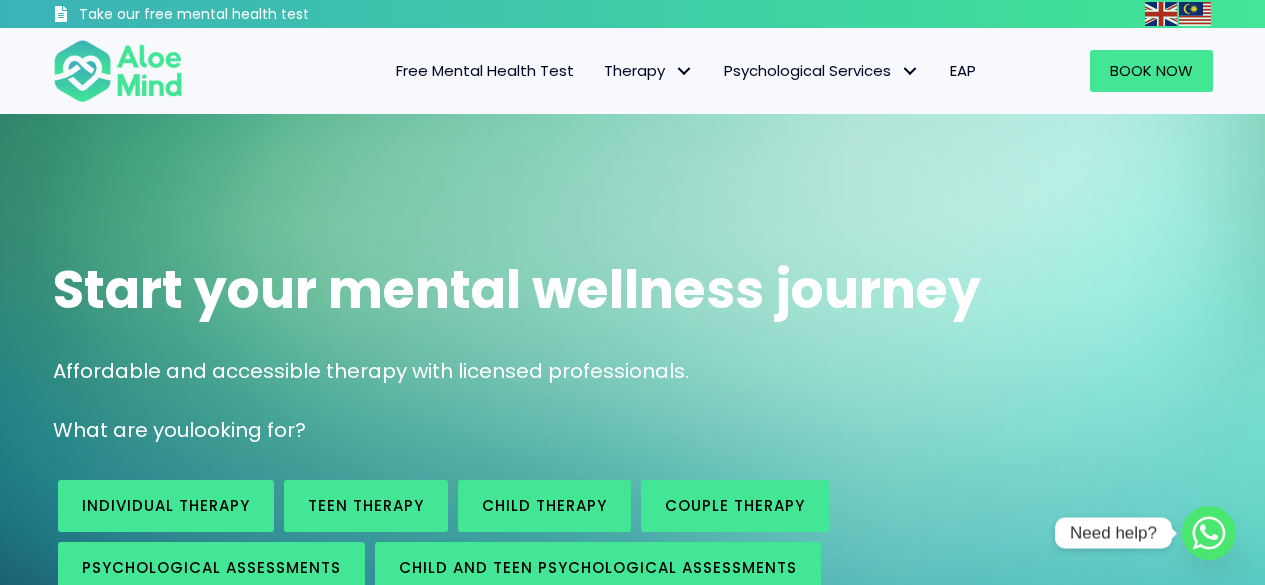 scroll, scrollTop: 0, scrollLeft: 0, axis: both 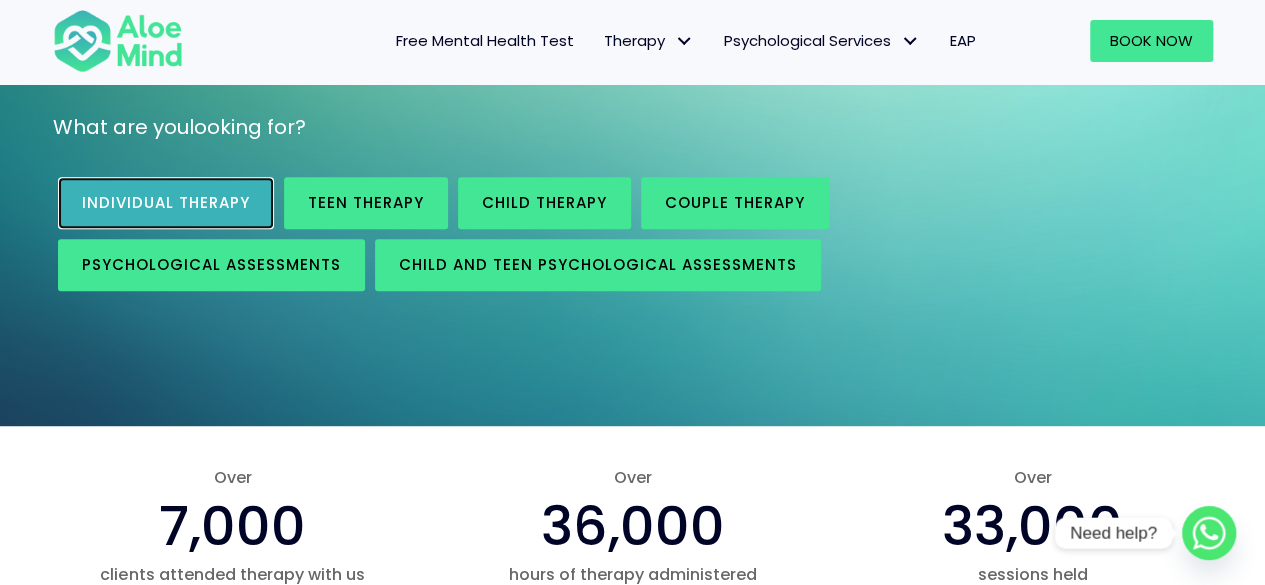 click on "Individual therapy" at bounding box center (166, 203) 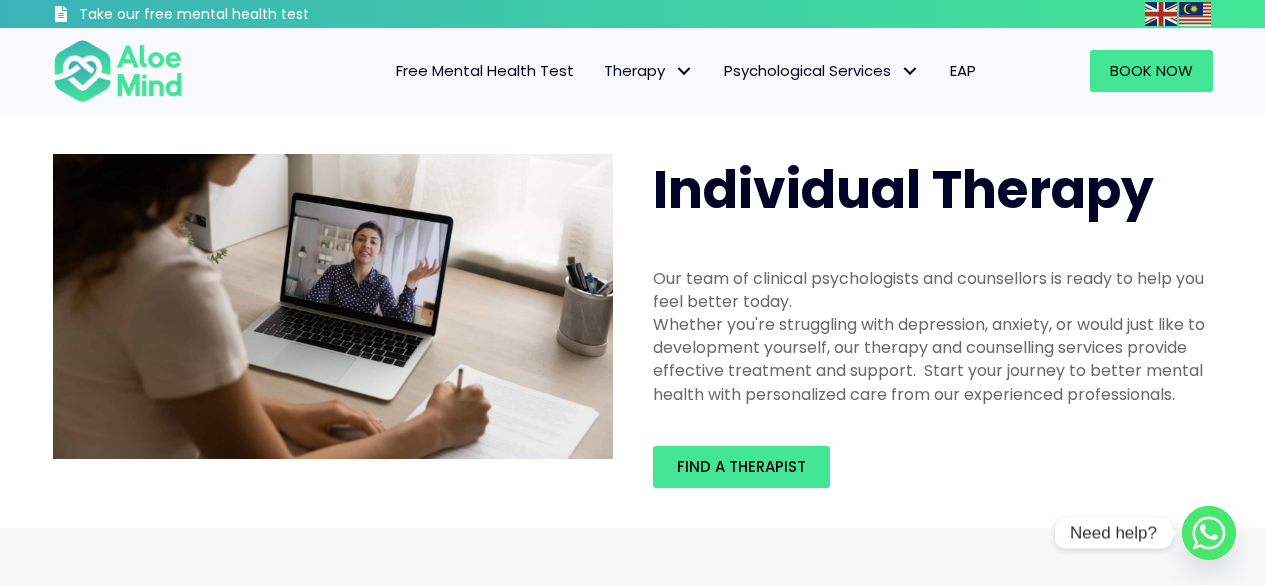 scroll, scrollTop: 0, scrollLeft: 0, axis: both 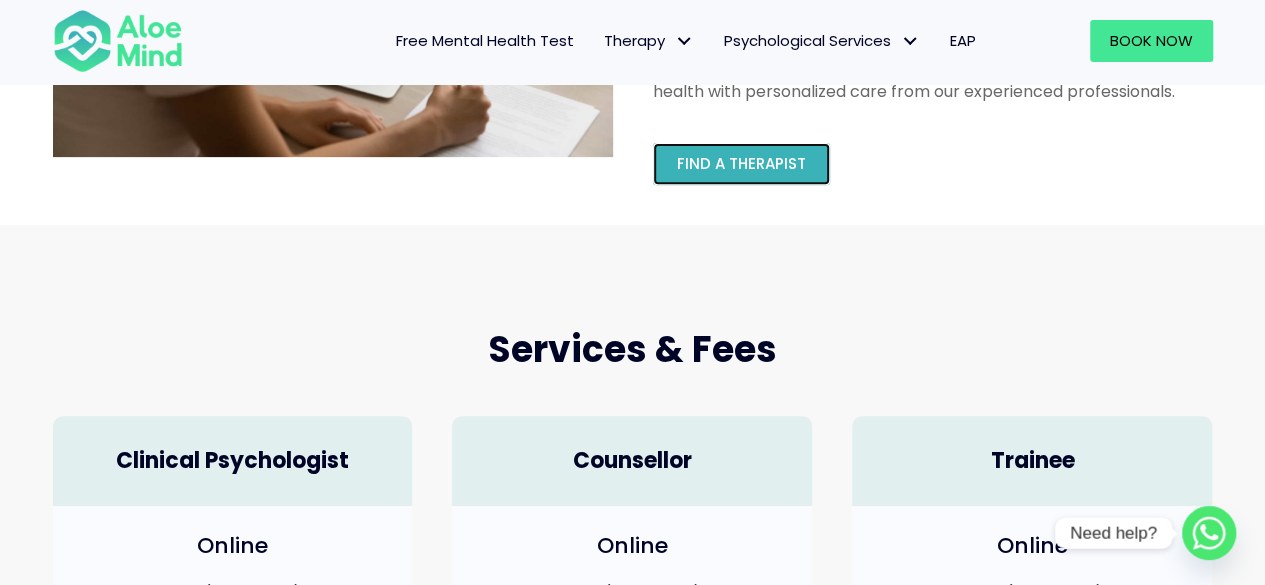 click on "Find a therapist" at bounding box center (741, 163) 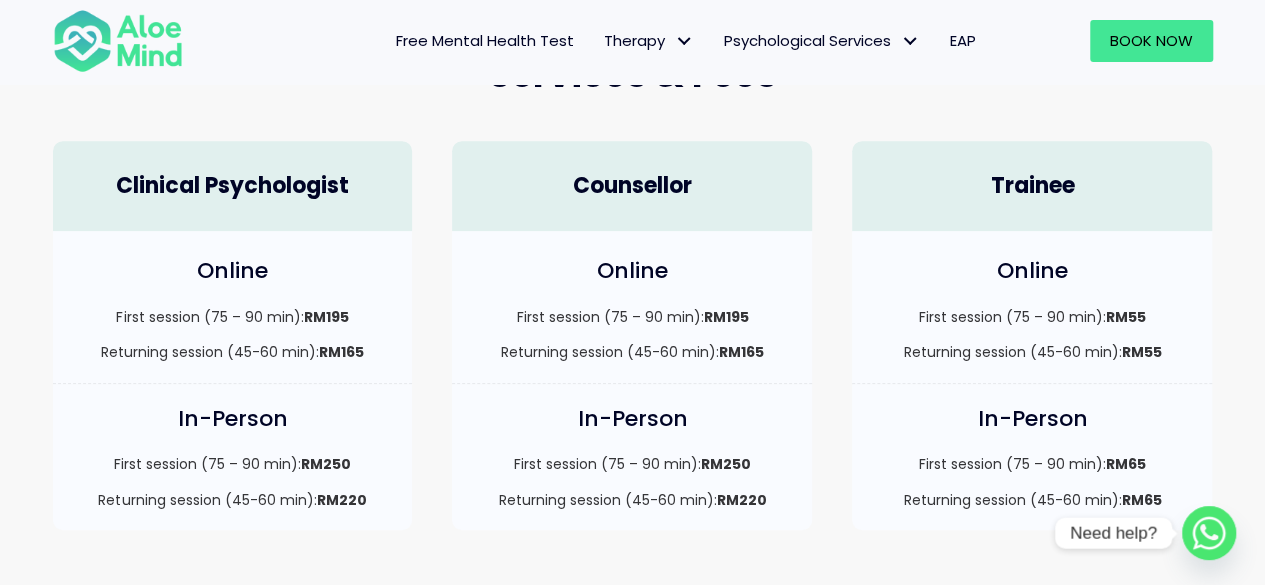 scroll, scrollTop: 400, scrollLeft: 0, axis: vertical 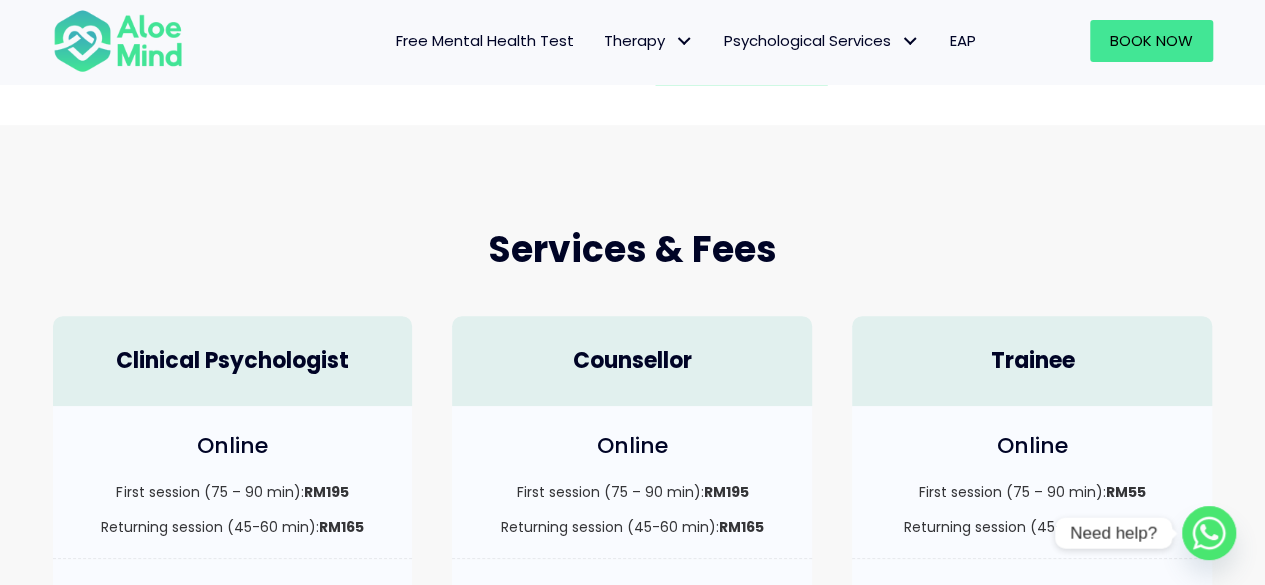 click on "Counsellor" at bounding box center (632, 361) 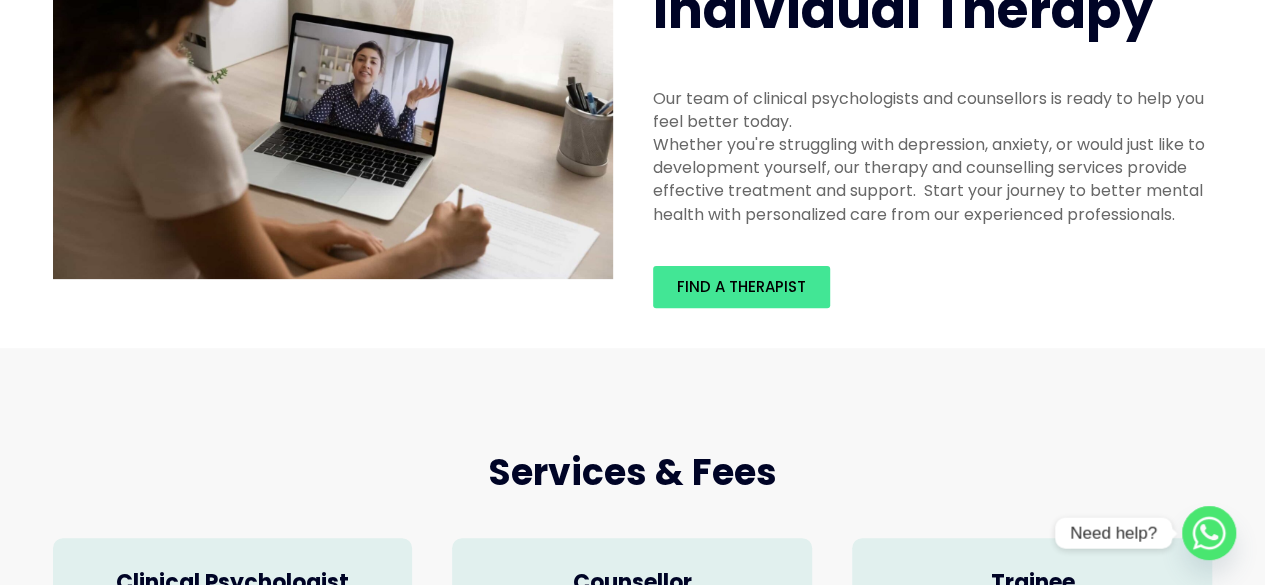 scroll, scrollTop: 0, scrollLeft: 0, axis: both 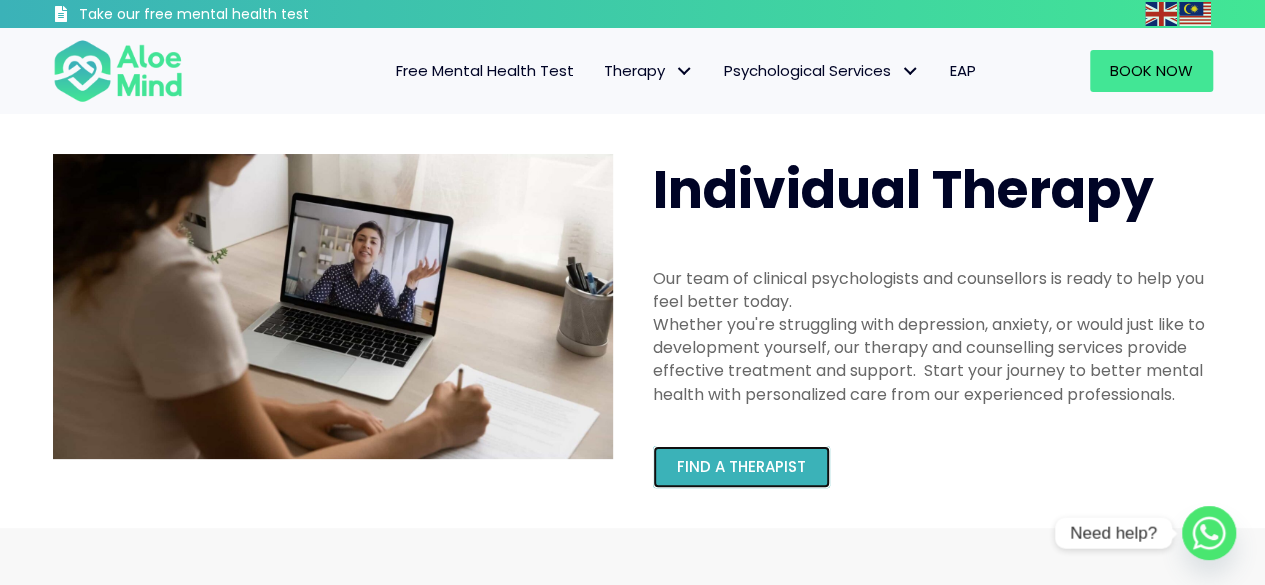 click on "Find a therapist" at bounding box center (741, 466) 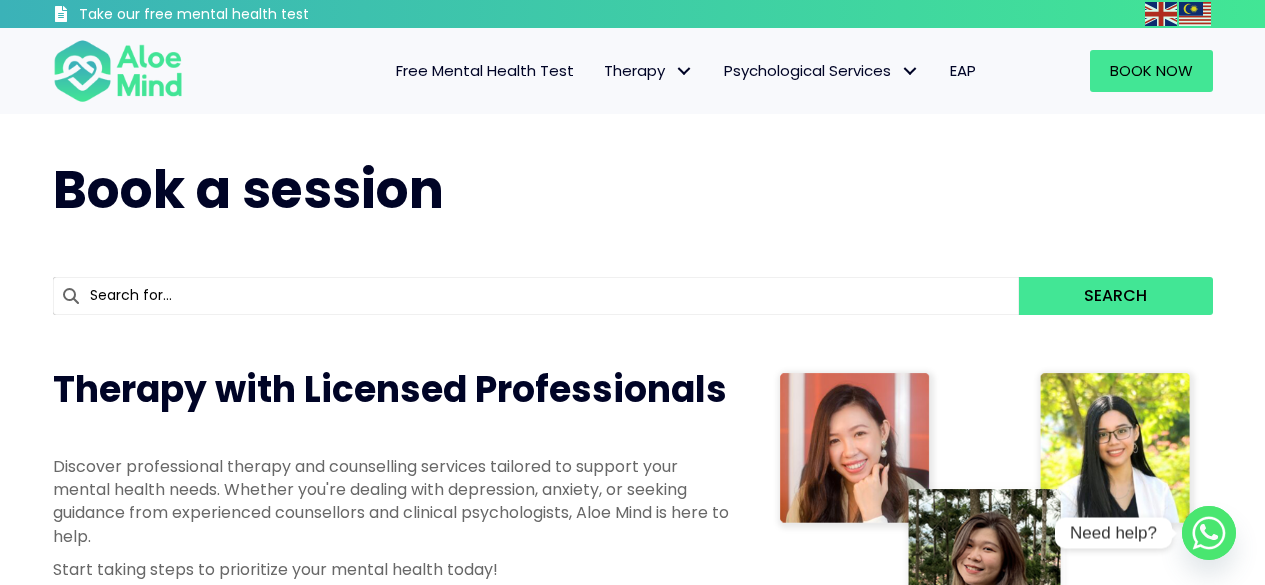scroll, scrollTop: 0, scrollLeft: 0, axis: both 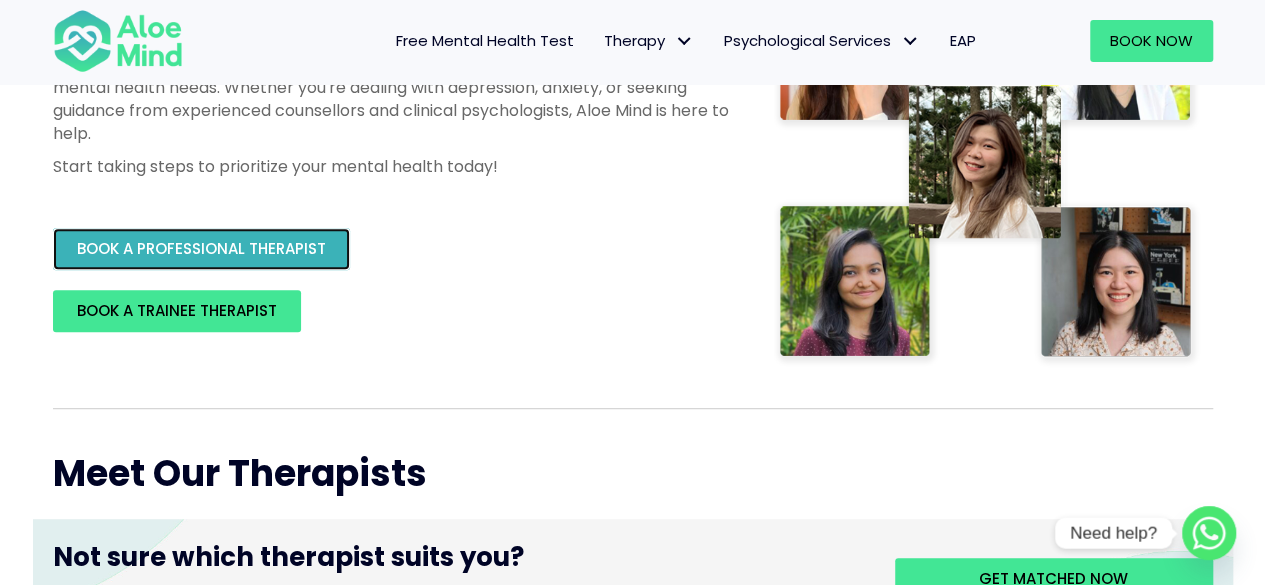 click on "BOOK A PROFESSIONAL THERAPIST" at bounding box center [201, 248] 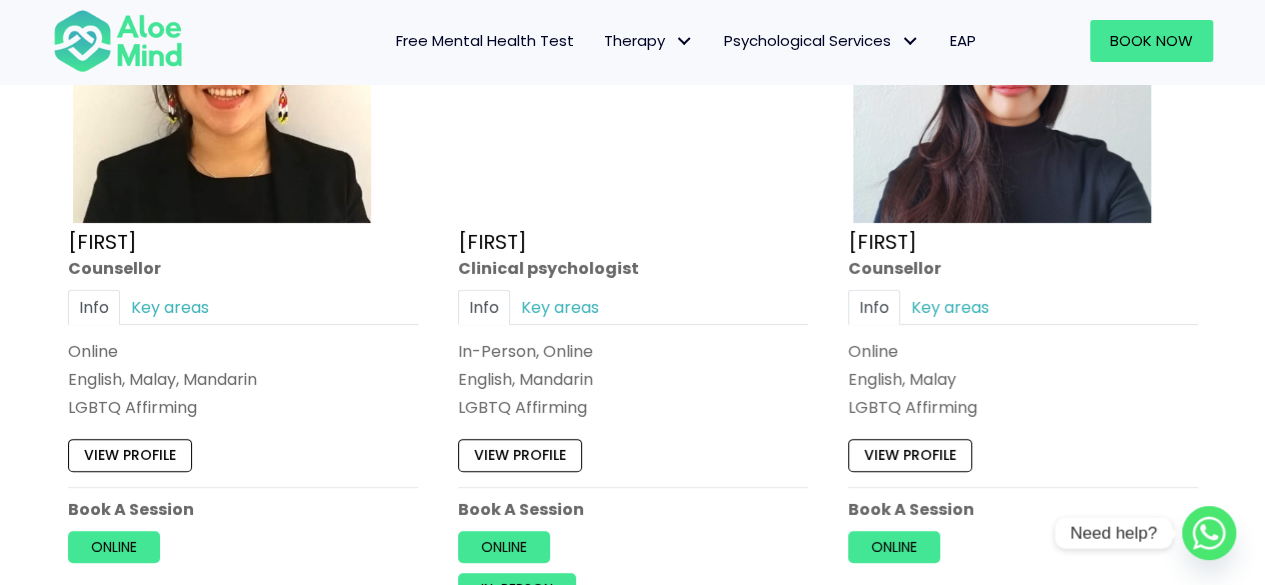 scroll, scrollTop: 3500, scrollLeft: 0, axis: vertical 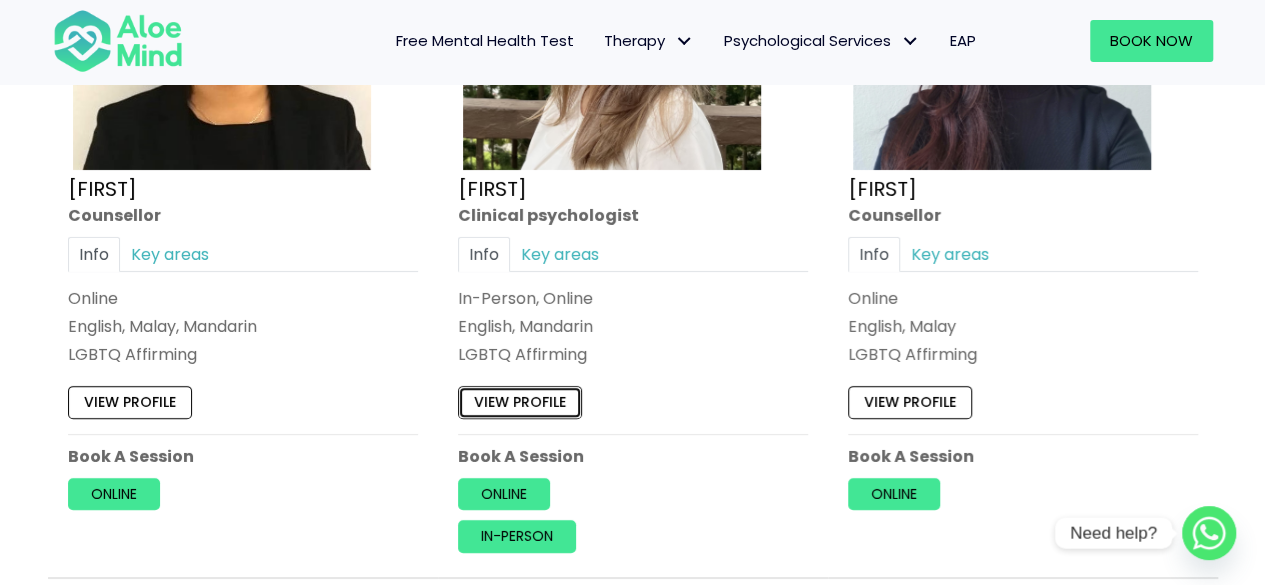 click on "View profile" at bounding box center (520, 402) 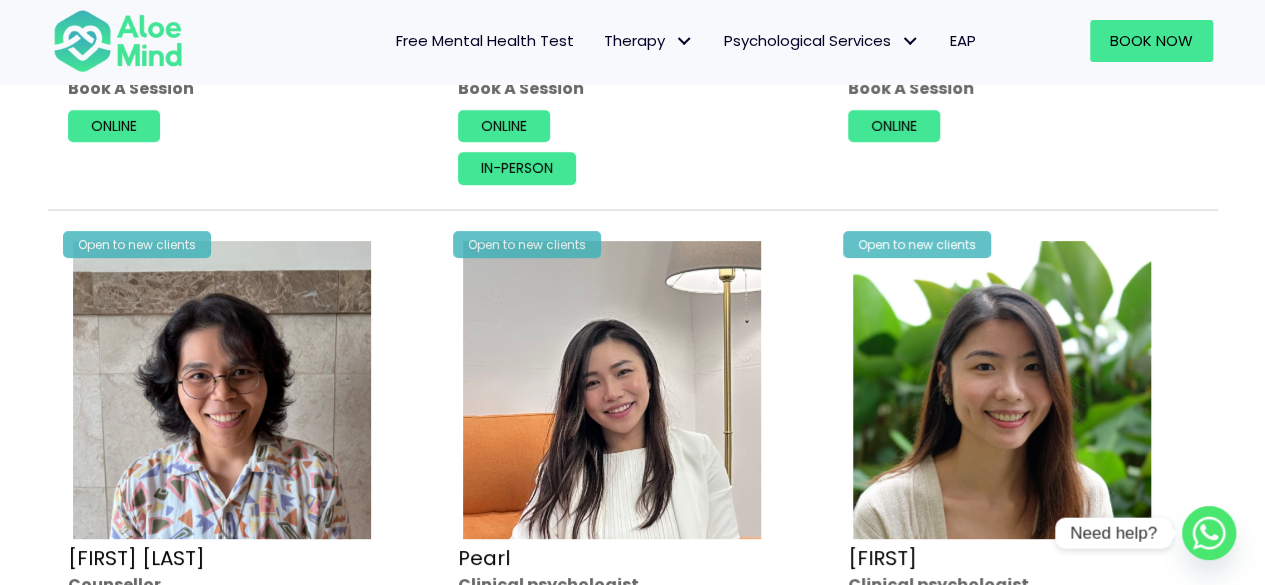 scroll, scrollTop: 3900, scrollLeft: 0, axis: vertical 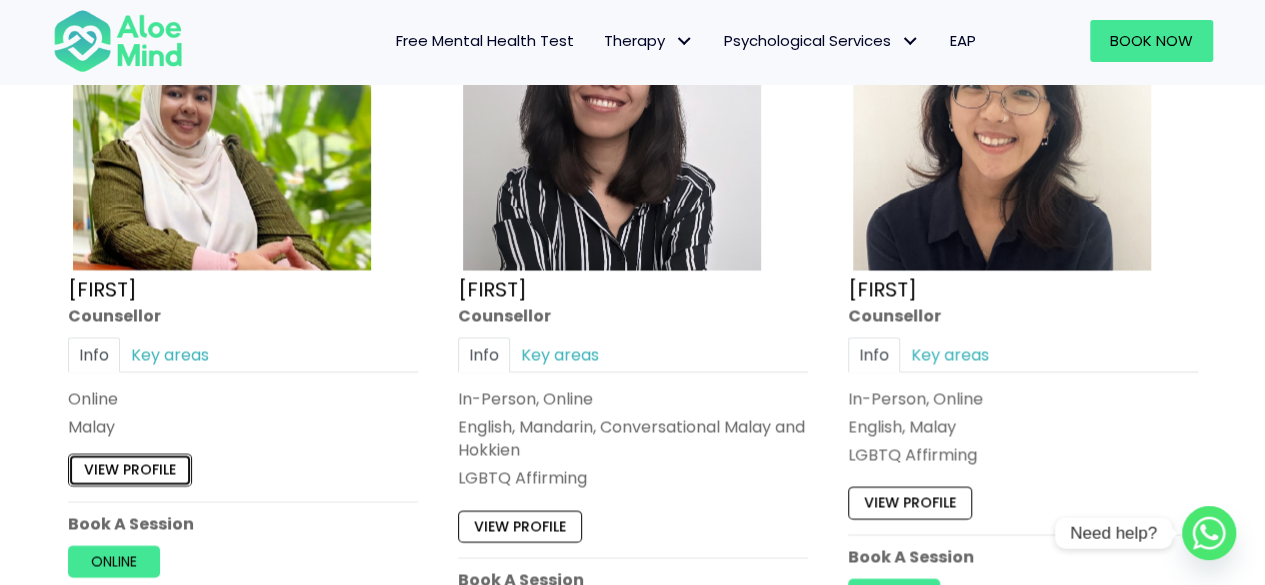 click on "View profile" at bounding box center [130, 471] 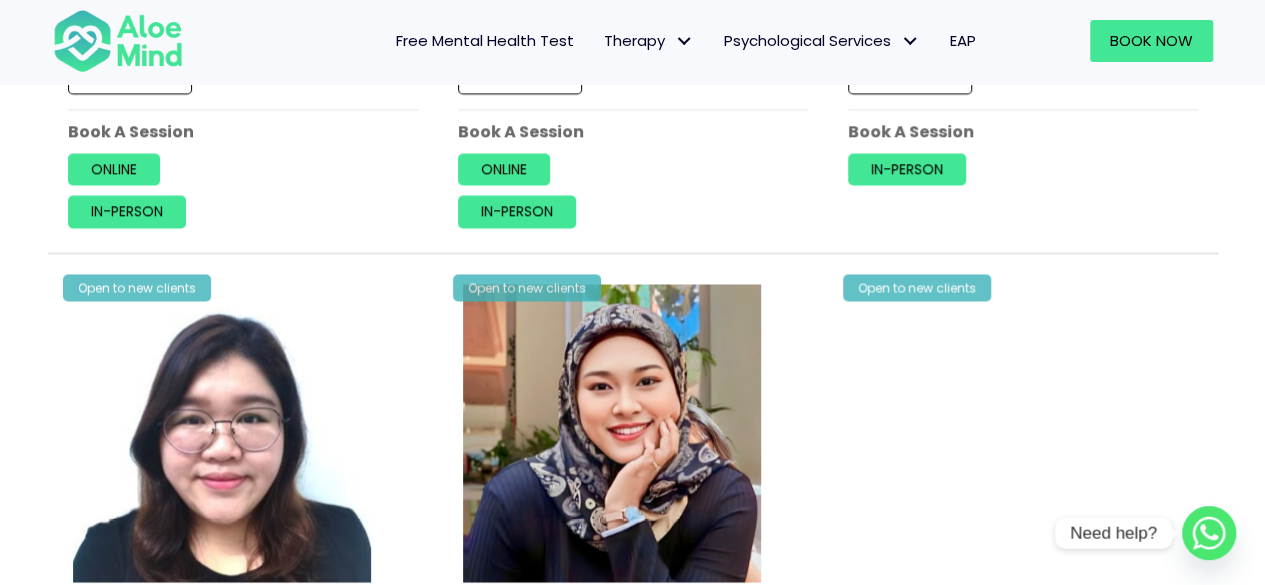 scroll, scrollTop: 5700, scrollLeft: 0, axis: vertical 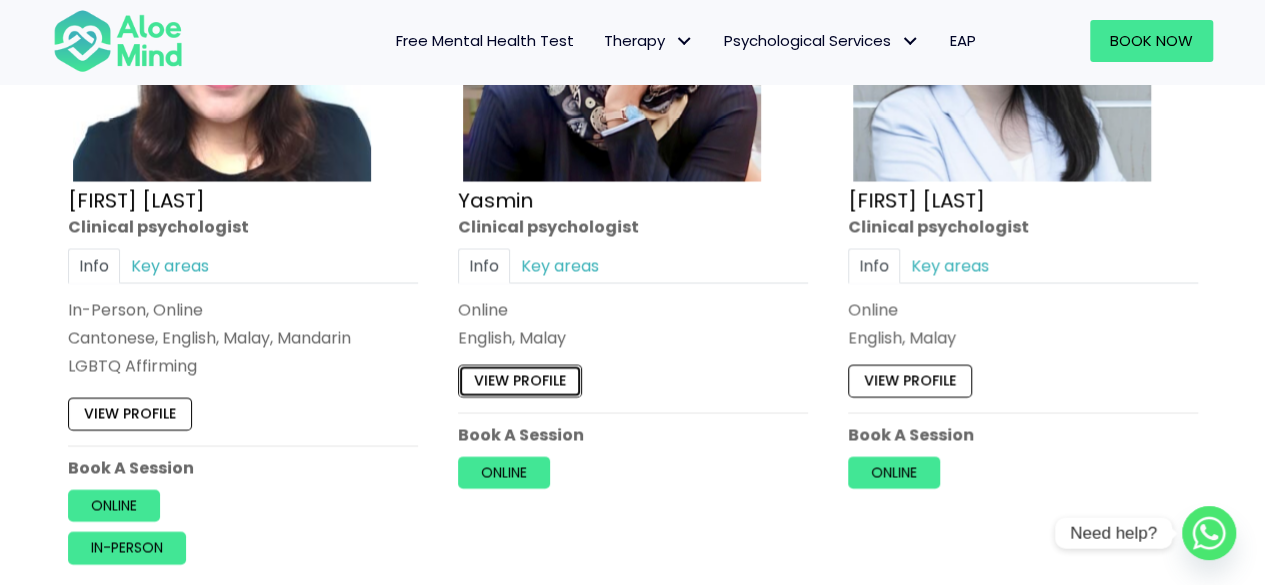 click on "View profile" at bounding box center (520, 381) 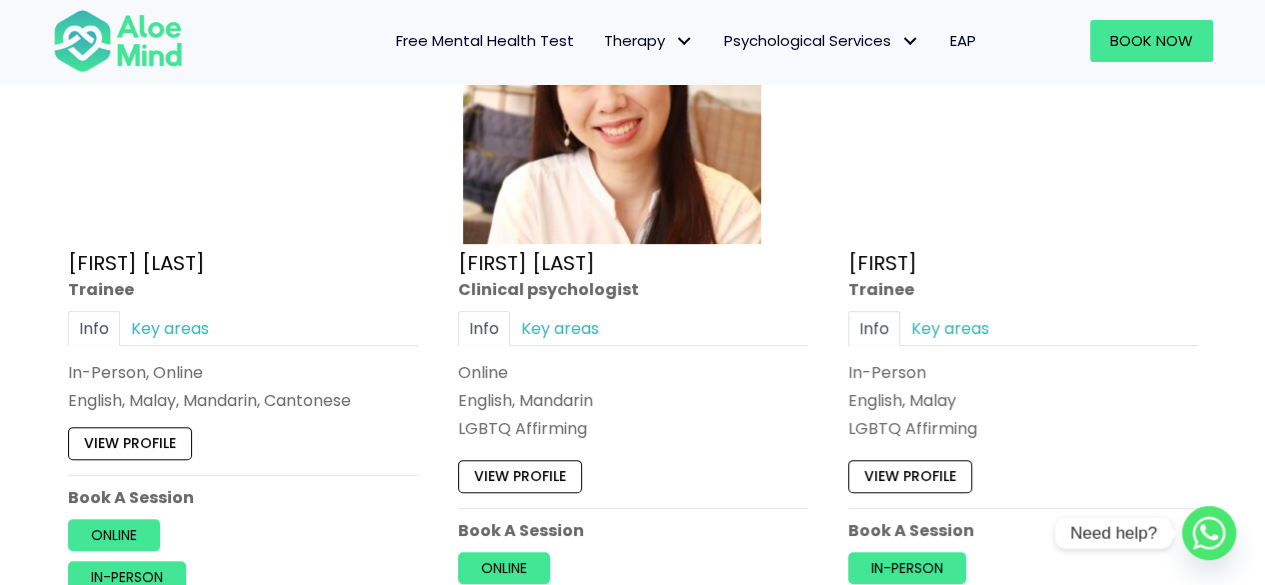 scroll, scrollTop: 8000, scrollLeft: 0, axis: vertical 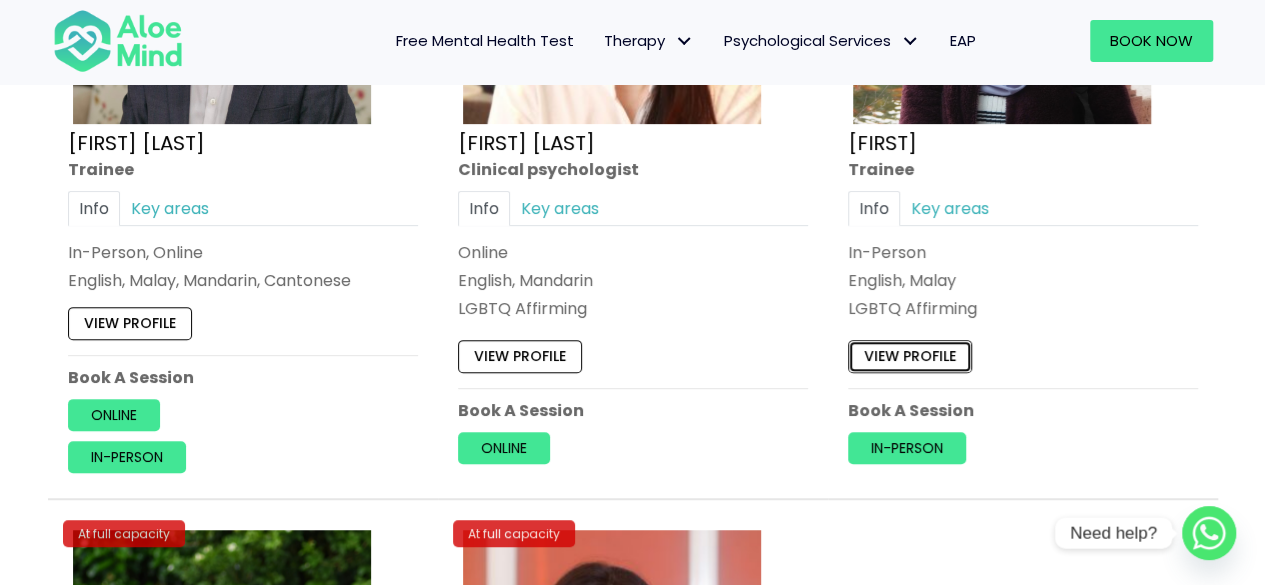 click on "View profile" at bounding box center [910, 356] 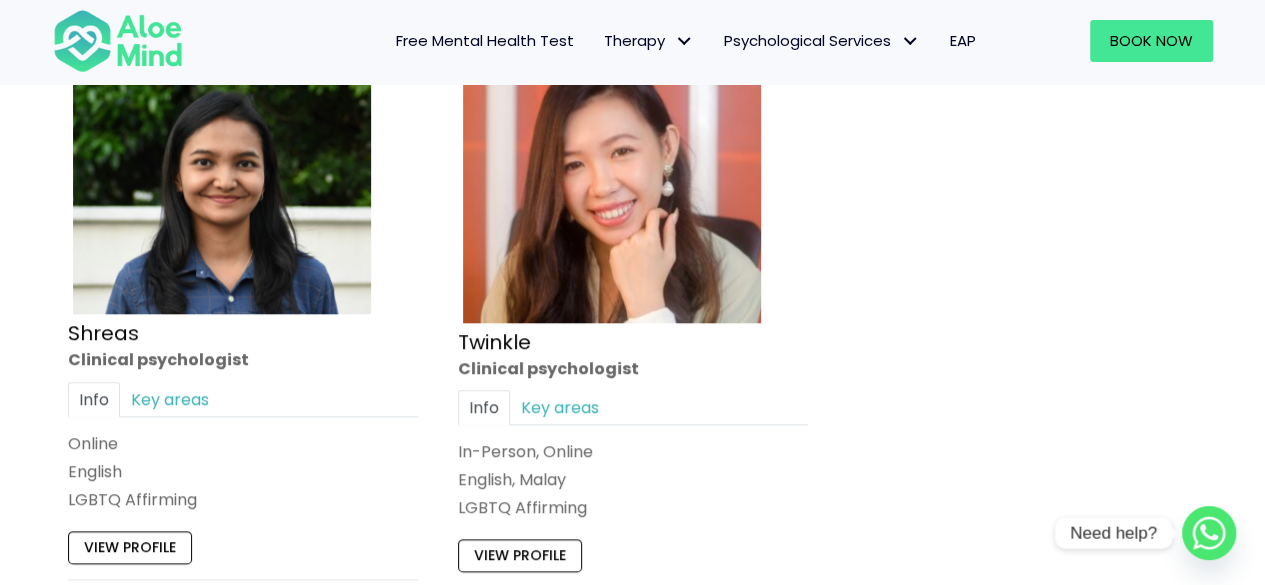 scroll, scrollTop: 8600, scrollLeft: 0, axis: vertical 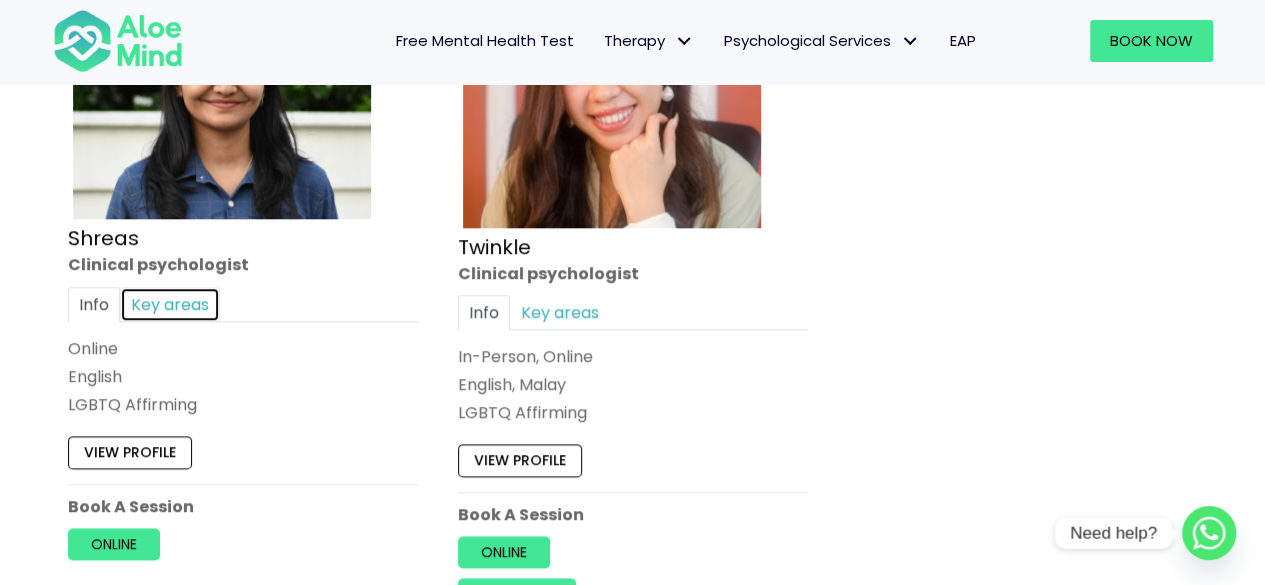 click on "Key areas" at bounding box center [170, 304] 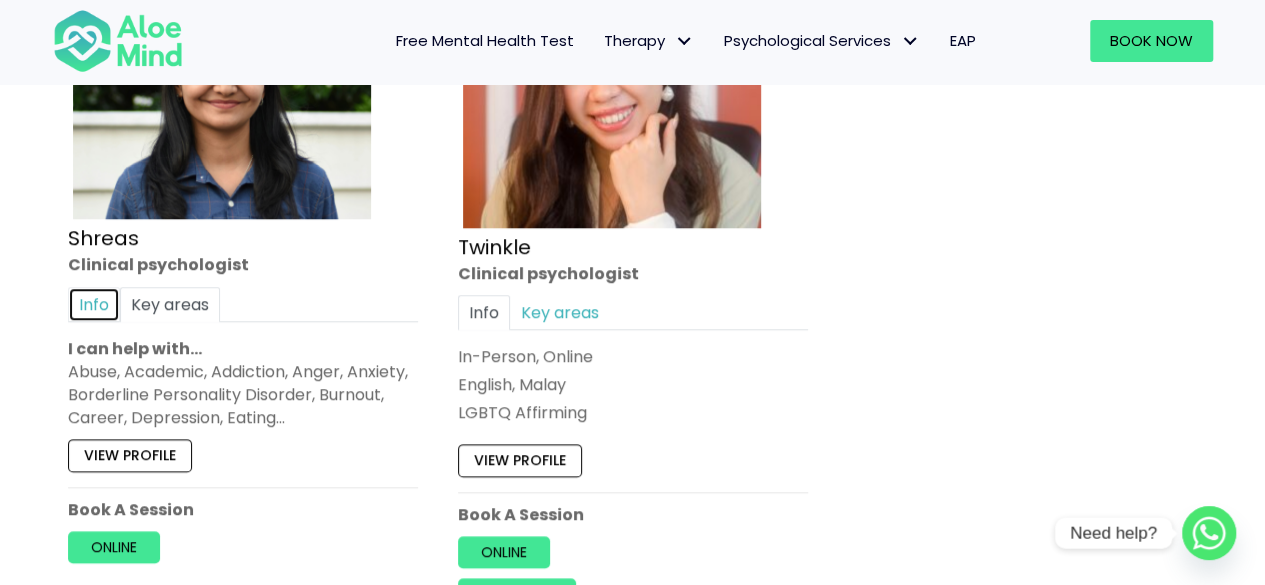 click on "Info" at bounding box center (94, 304) 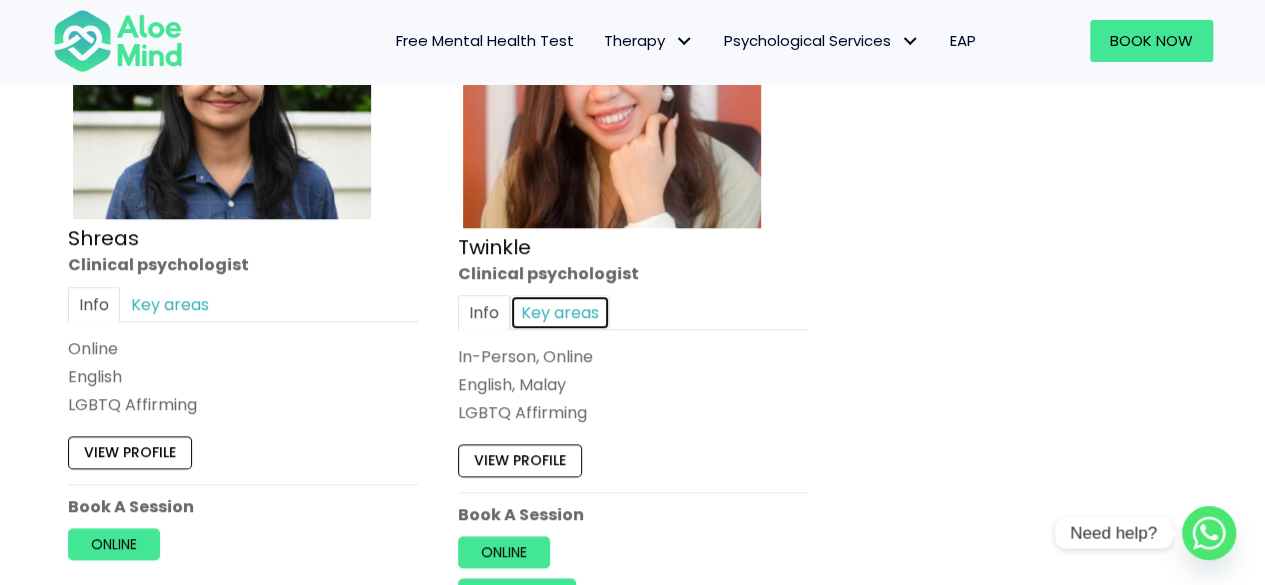 click on "Key areas" at bounding box center (560, 312) 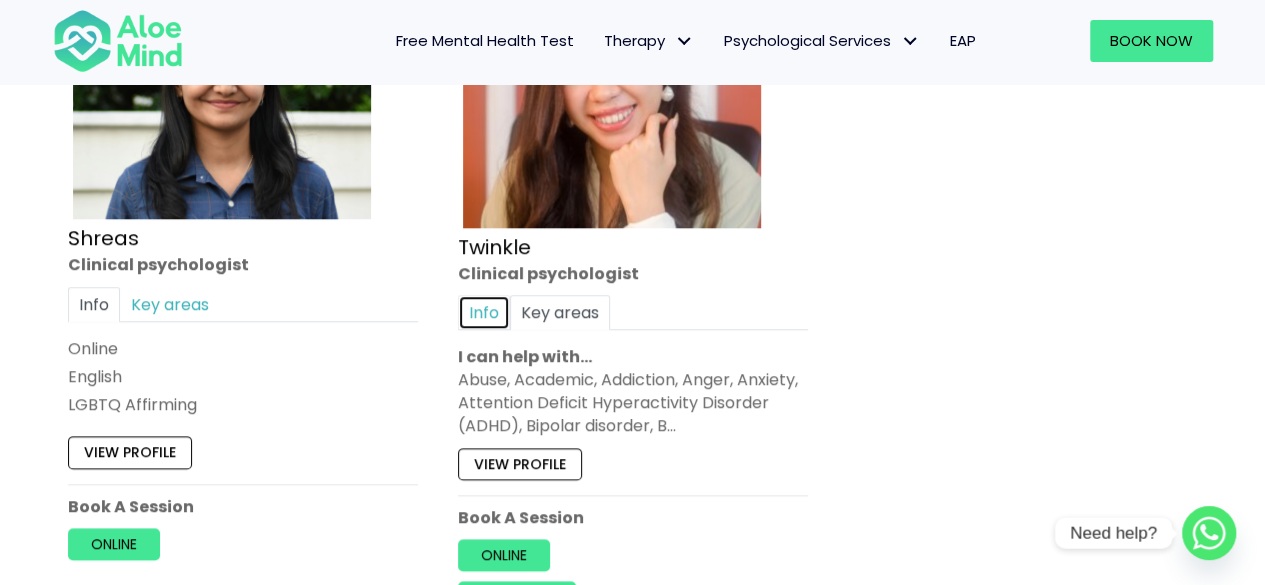 click on "Info" at bounding box center (484, 312) 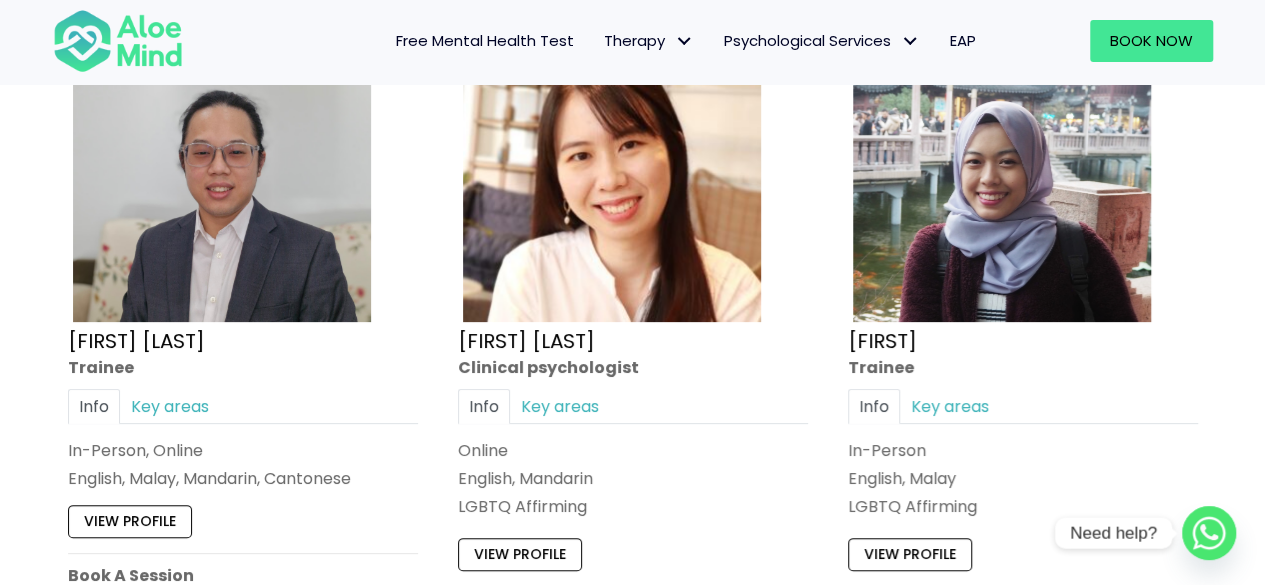 scroll, scrollTop: 7900, scrollLeft: 0, axis: vertical 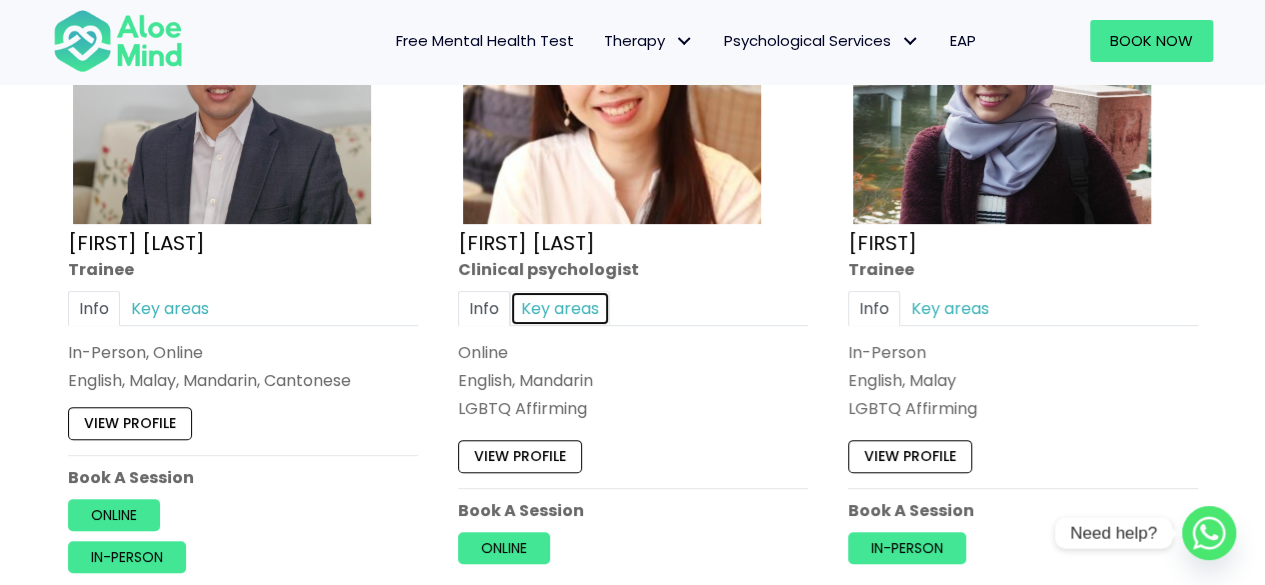 click on "Key areas" at bounding box center [560, 308] 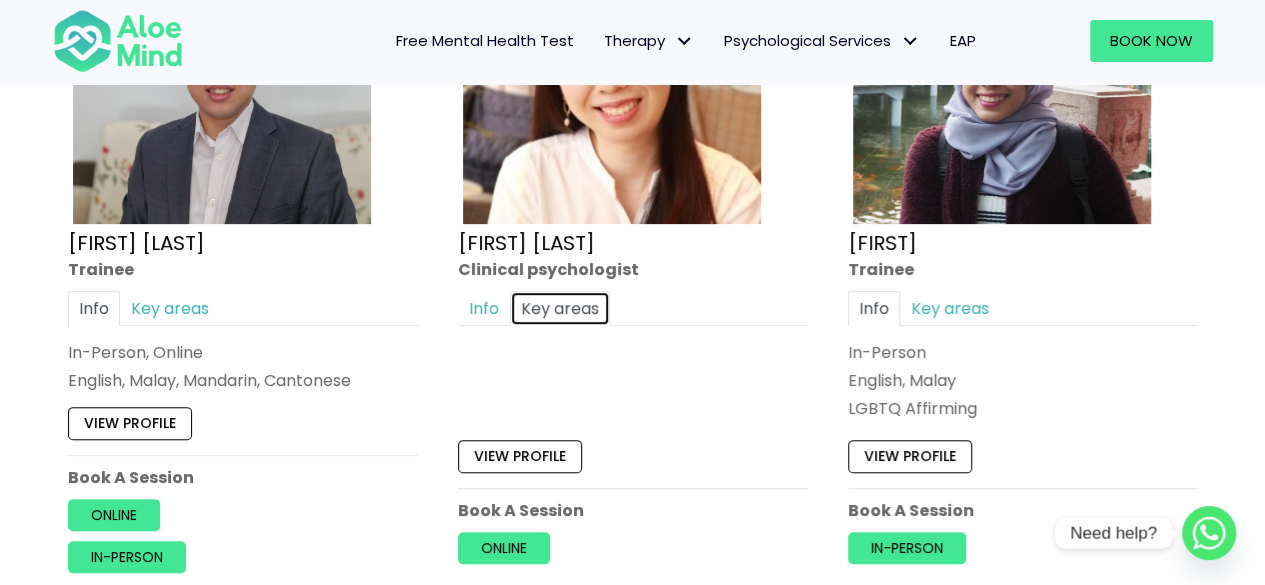 click on "Key areas" at bounding box center [560, 308] 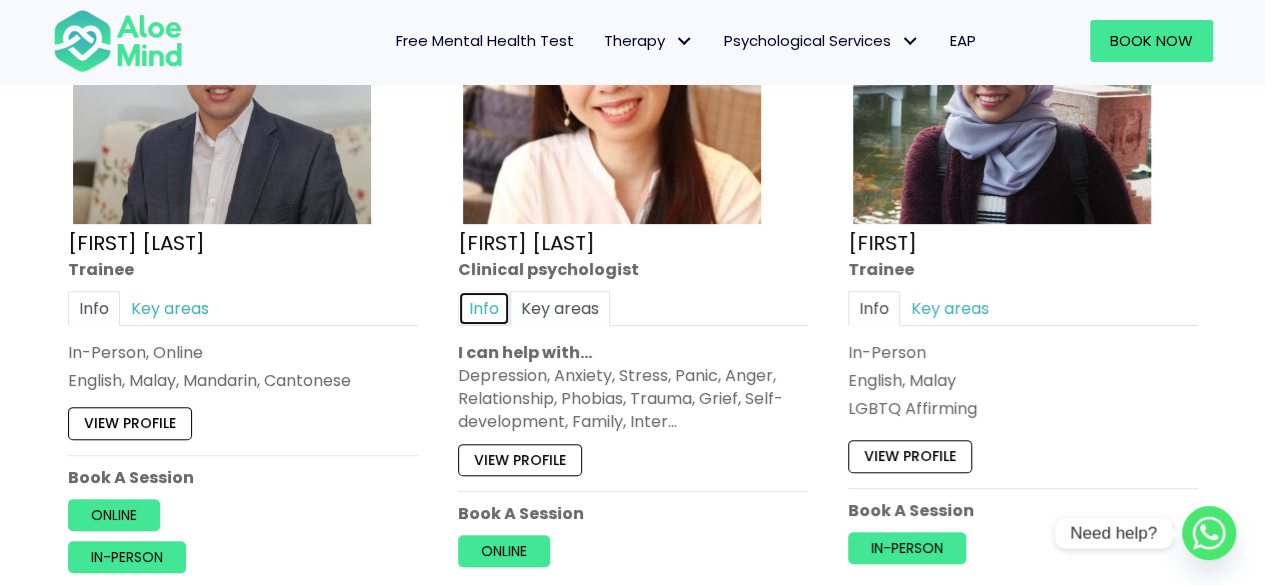 click on "Info" at bounding box center (484, 308) 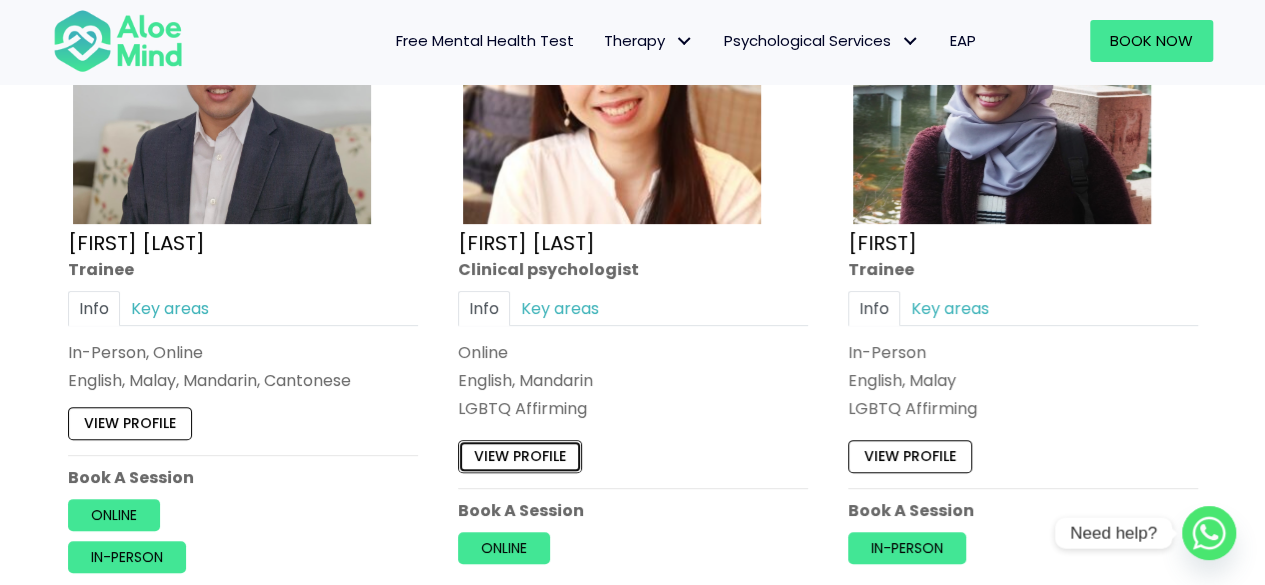click on "View profile" at bounding box center [520, 456] 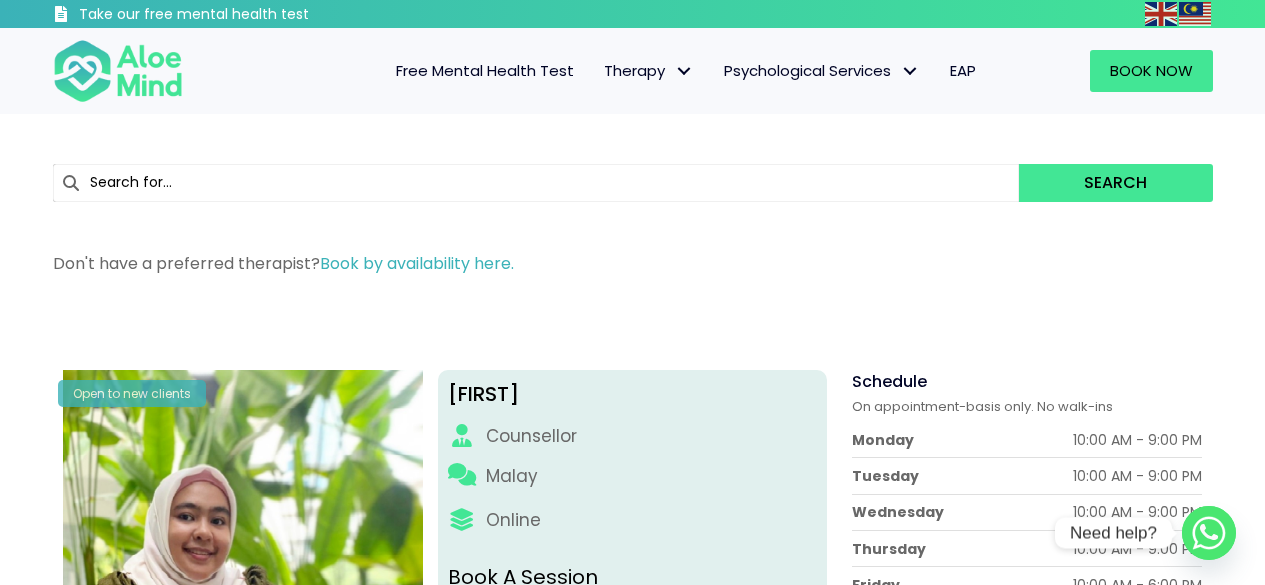 scroll, scrollTop: 0, scrollLeft: 0, axis: both 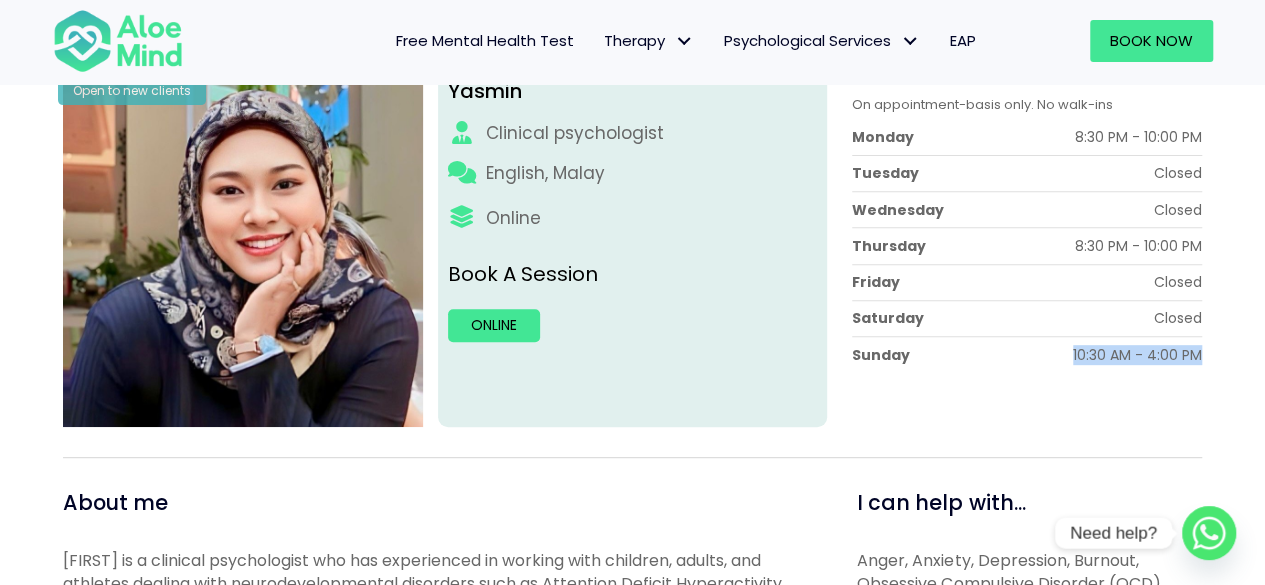 drag, startPoint x: 1021, startPoint y: 359, endPoint x: 1222, endPoint y: 351, distance: 201.15913 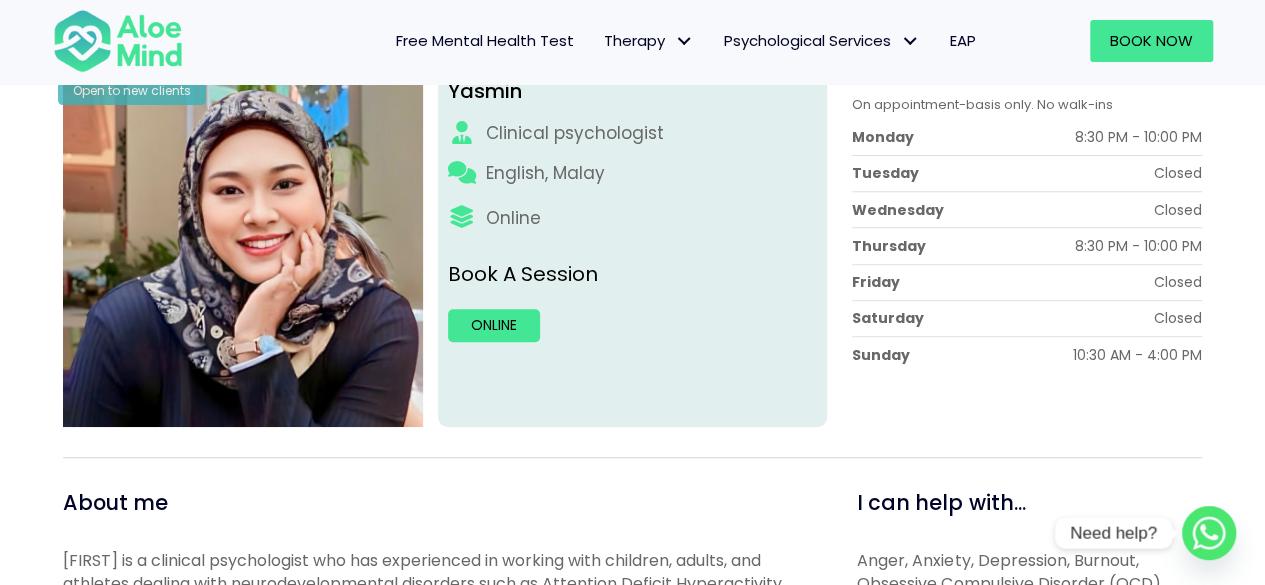 click on "Schedule On appointment-basis only. No walk-ins
Monday
8:30 PM - 10:00 PM
Tuesday
Closed
Wednesday
Closed
Thursday
8:30 PM - 10:00 PM
Friday
Closed
Saturday
Closed
Sunday
10:30 AM - 4:00 PM" at bounding box center [1021, 246] 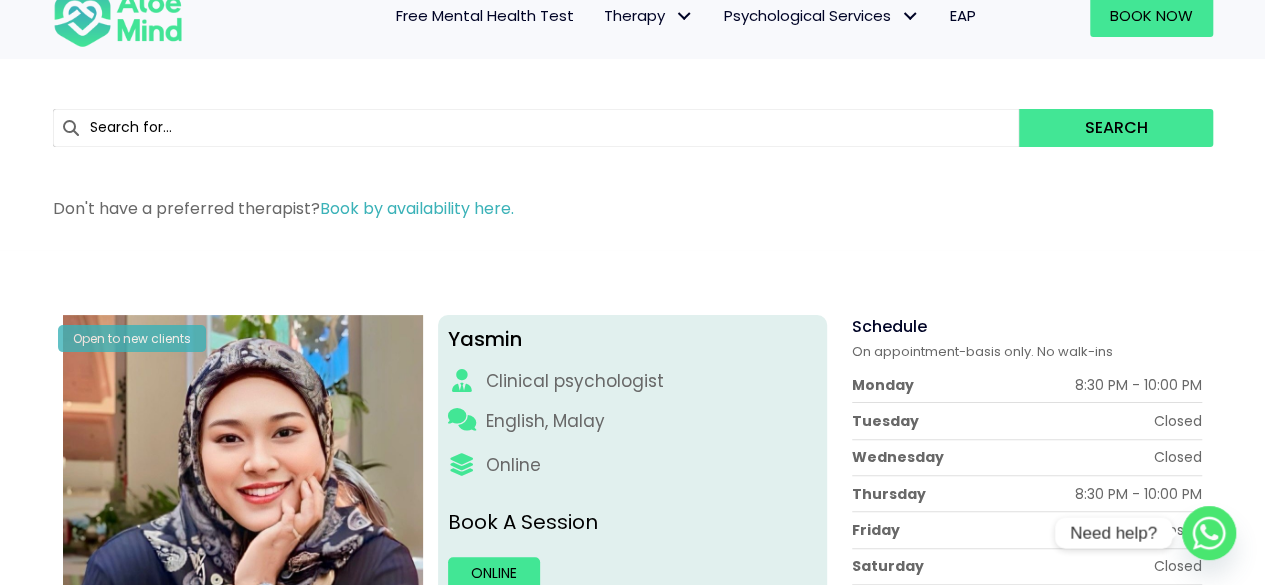 scroll, scrollTop: 0, scrollLeft: 0, axis: both 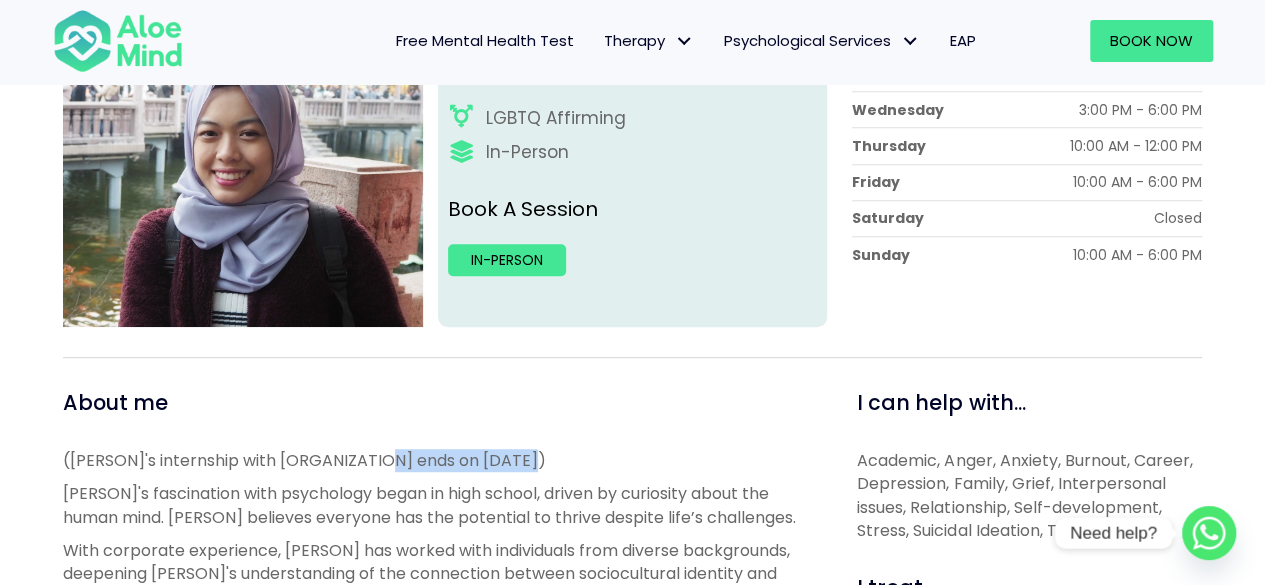 drag, startPoint x: 378, startPoint y: 457, endPoint x: 522, endPoint y: 459, distance: 144.01389 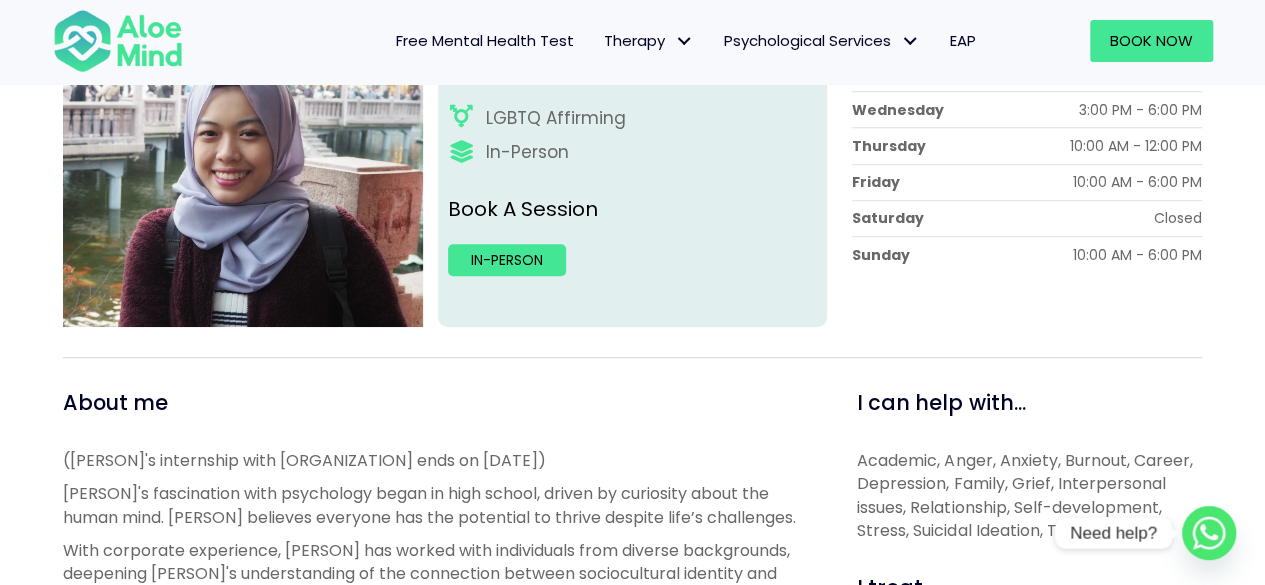 click on "(Sara’s internship with Aloe Mind ends on 25 August 2025)" at bounding box center (437, 460) 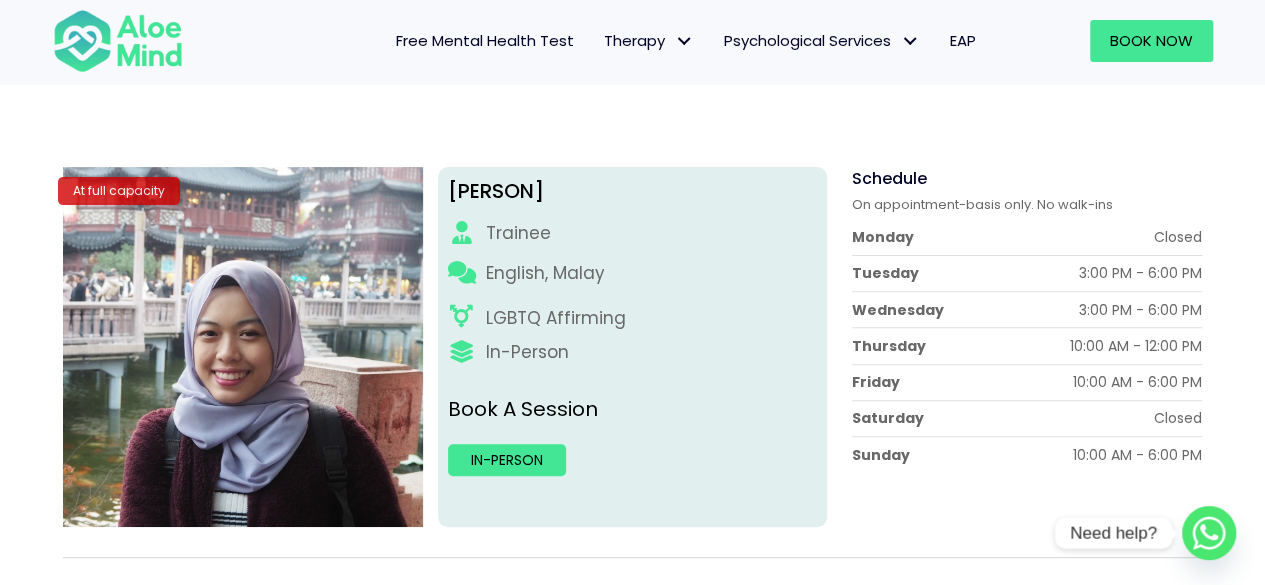 scroll, scrollTop: 0, scrollLeft: 0, axis: both 